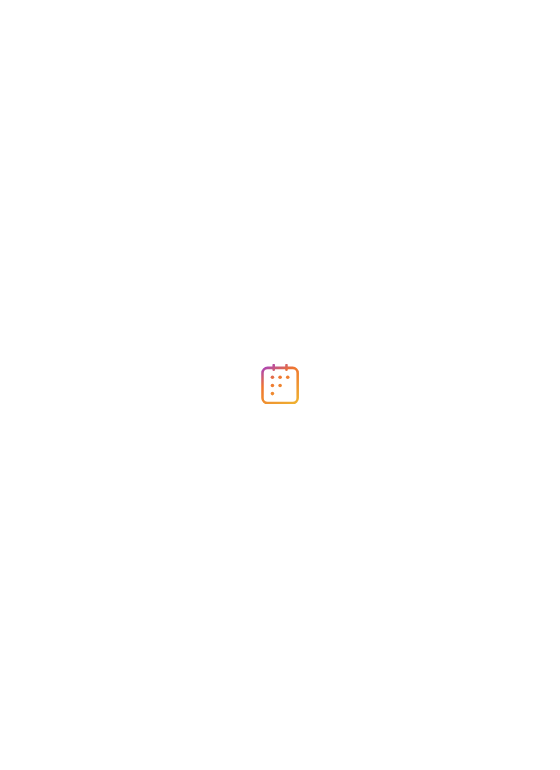 scroll, scrollTop: 0, scrollLeft: 0, axis: both 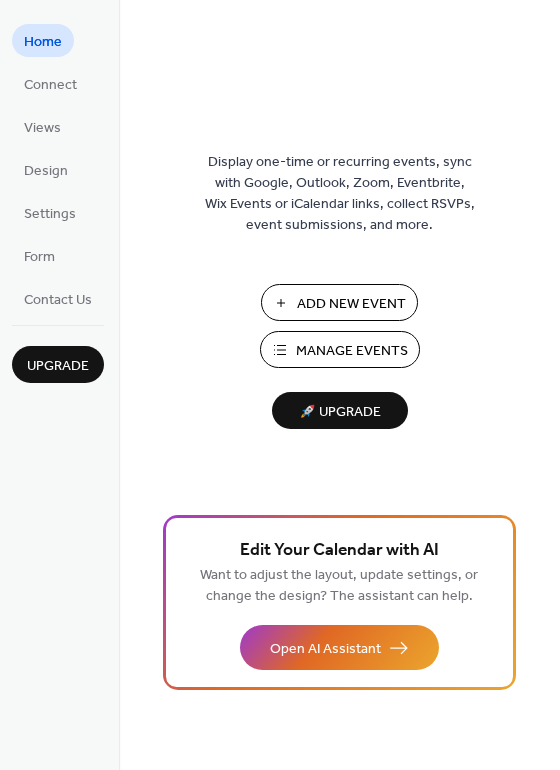 click on "Add New Event" at bounding box center (339, 302) 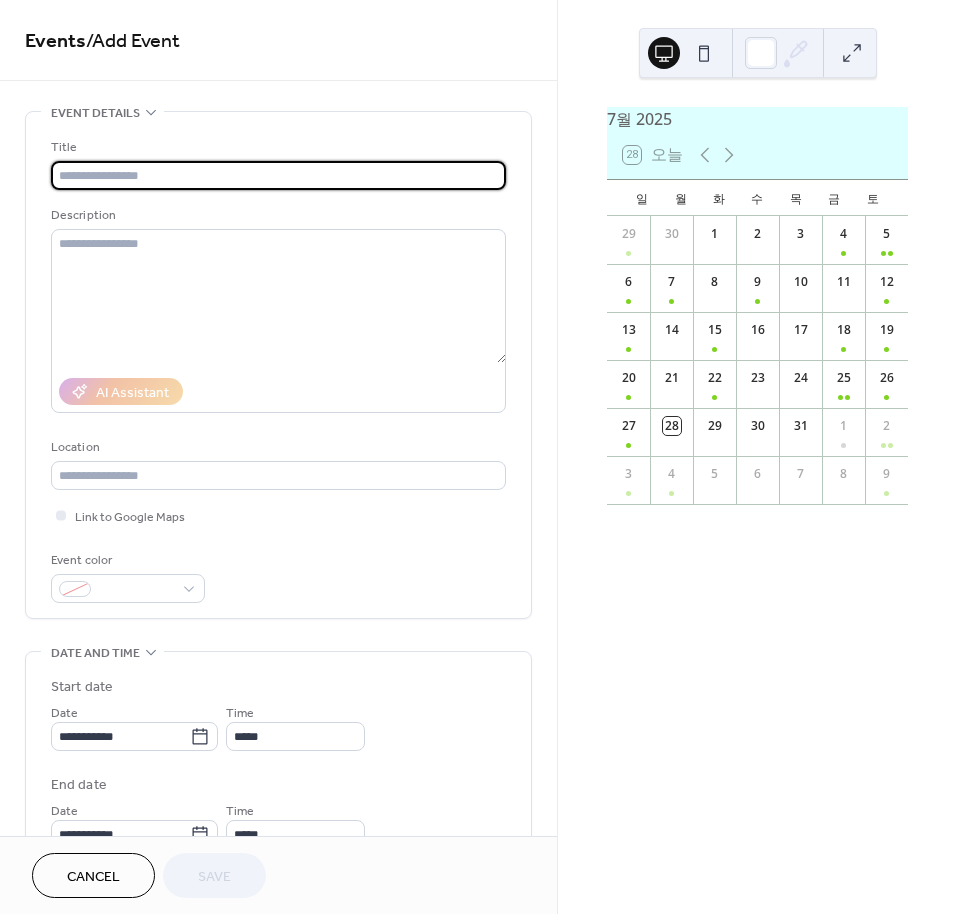 scroll, scrollTop: 0, scrollLeft: 0, axis: both 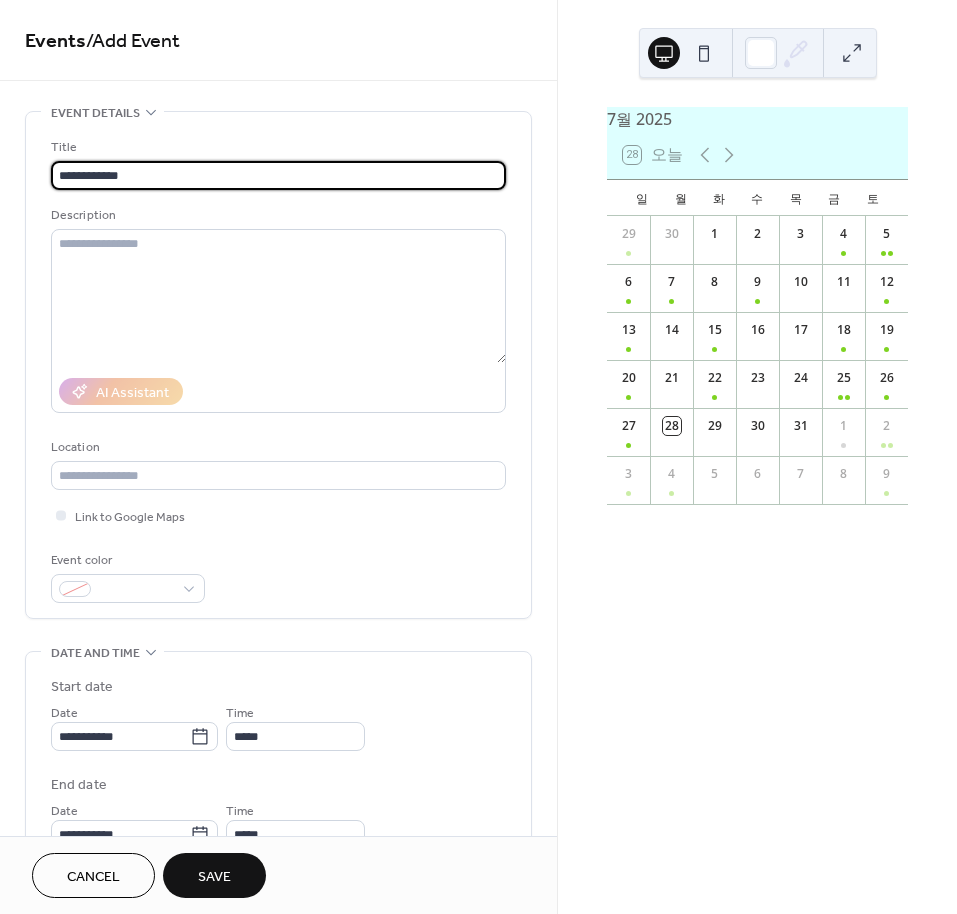 type on "**********" 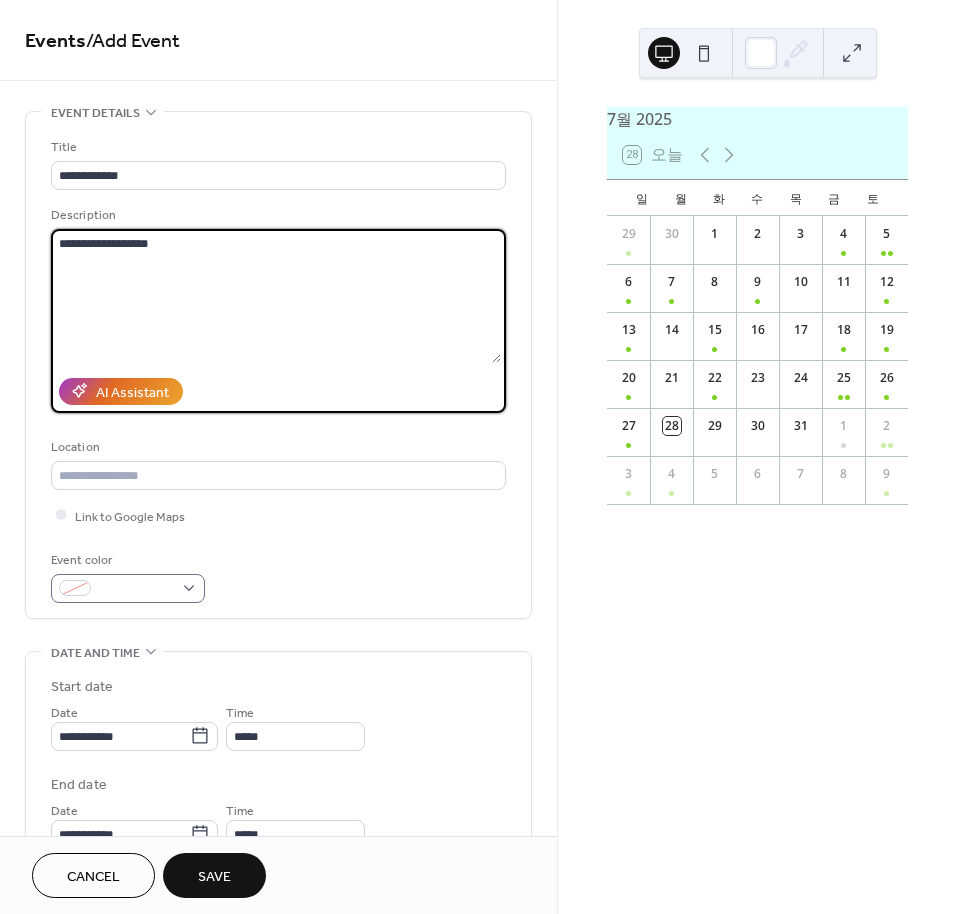 type on "**********" 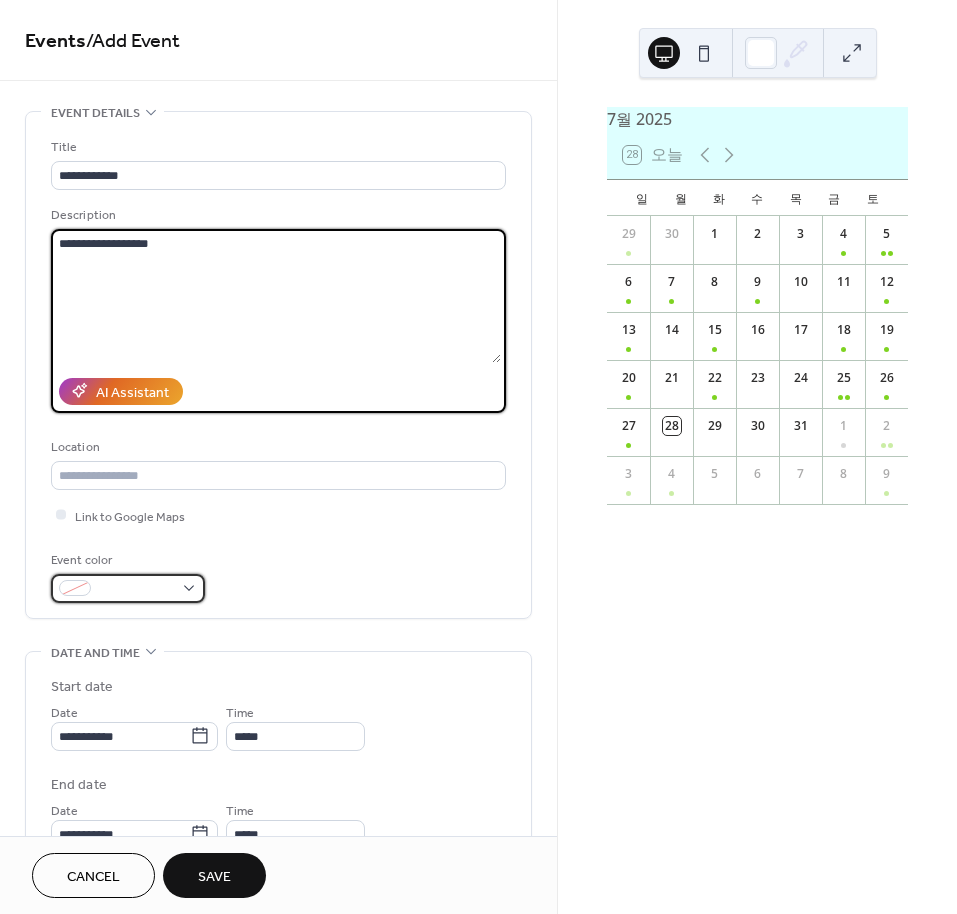 click at bounding box center [136, 589] 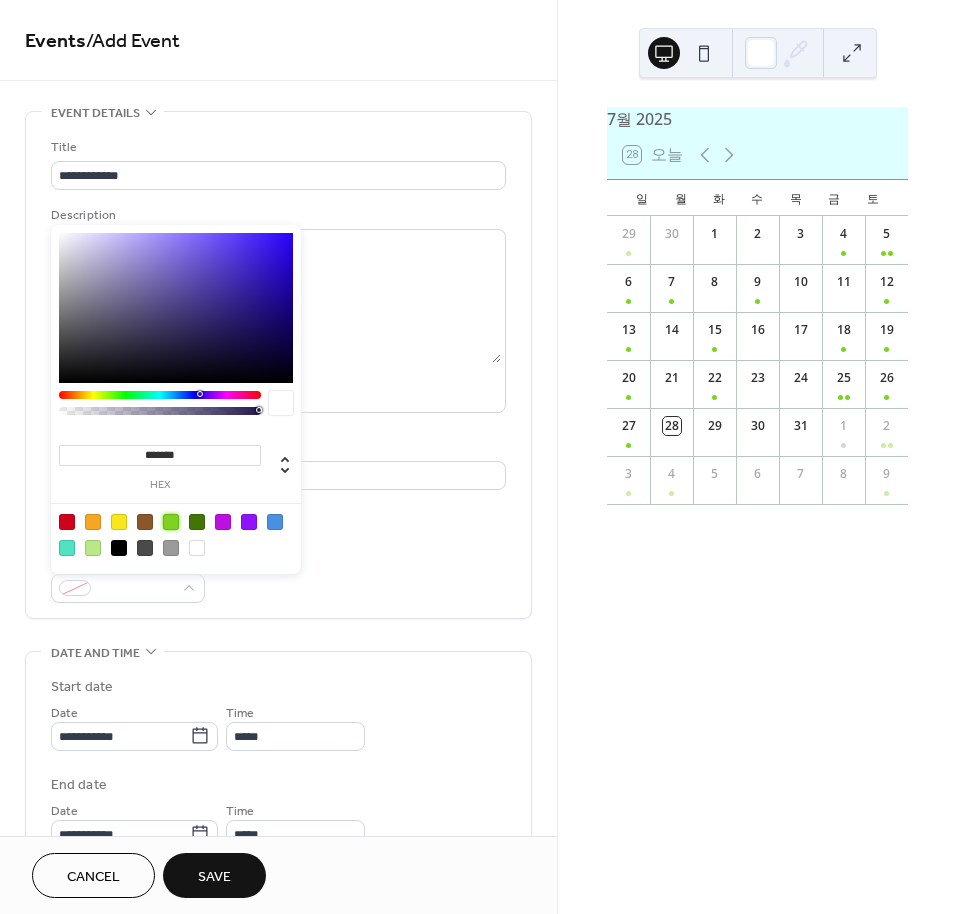 click at bounding box center [171, 522] 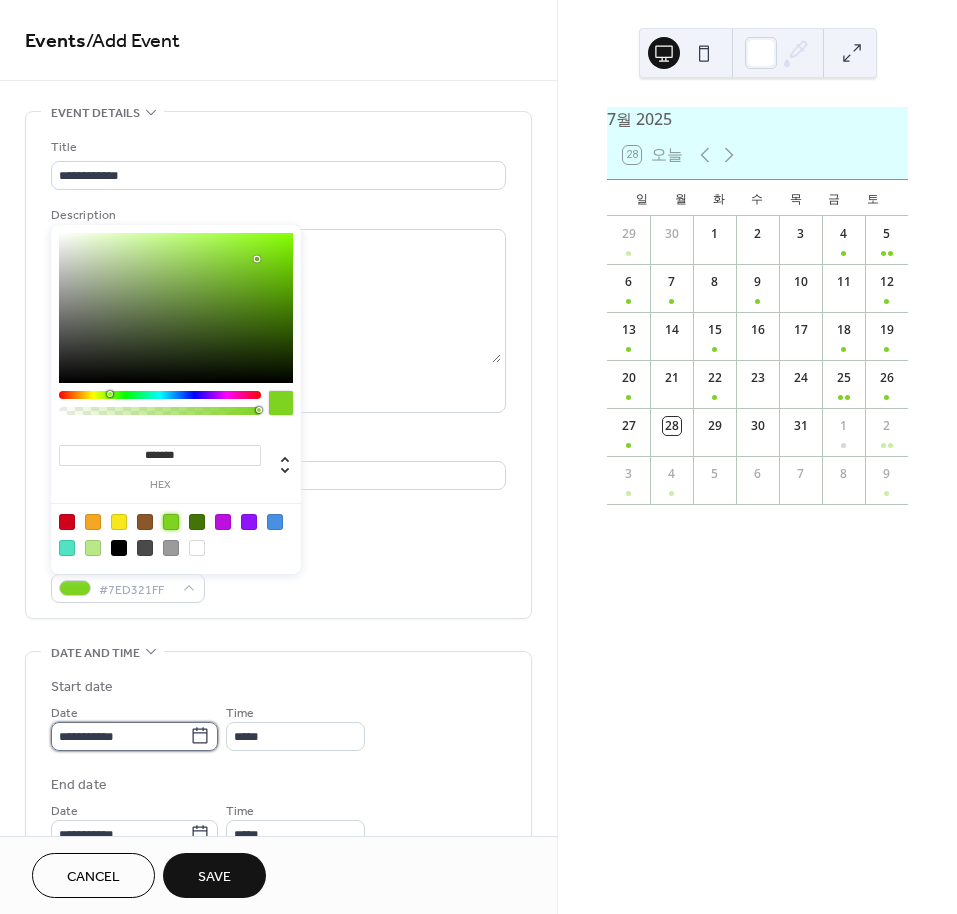 click on "**********" at bounding box center (120, 736) 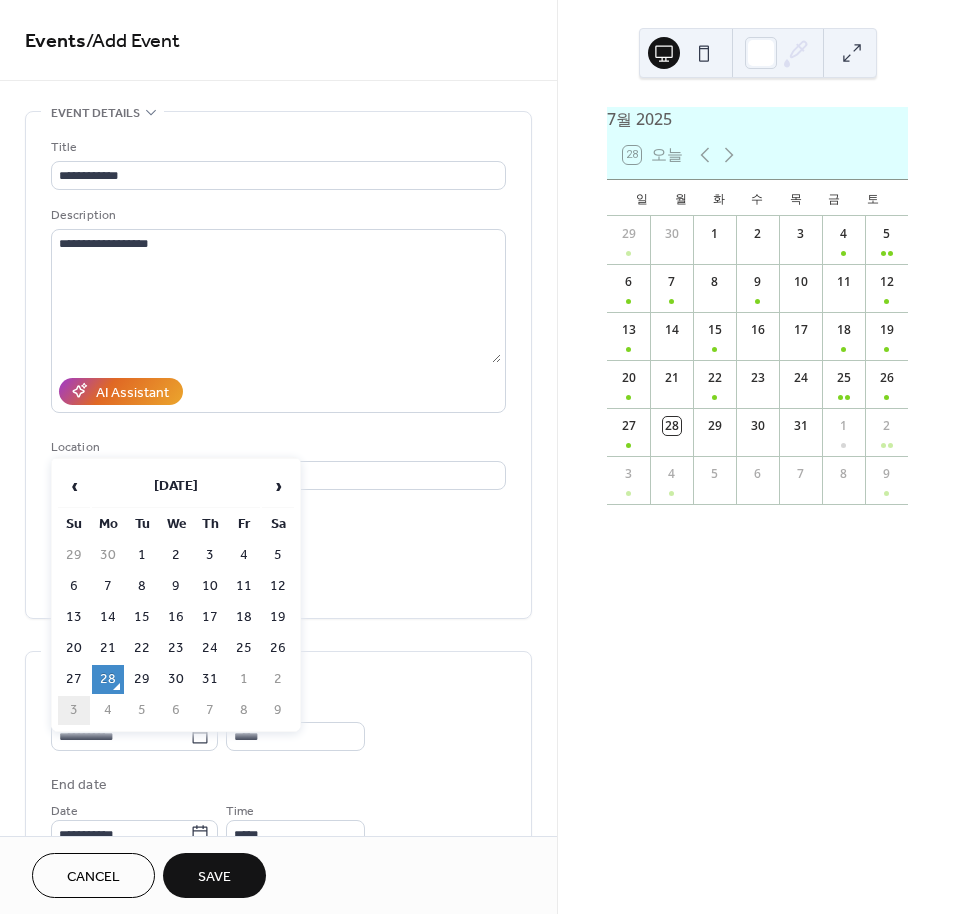 click on "3" at bounding box center [74, 710] 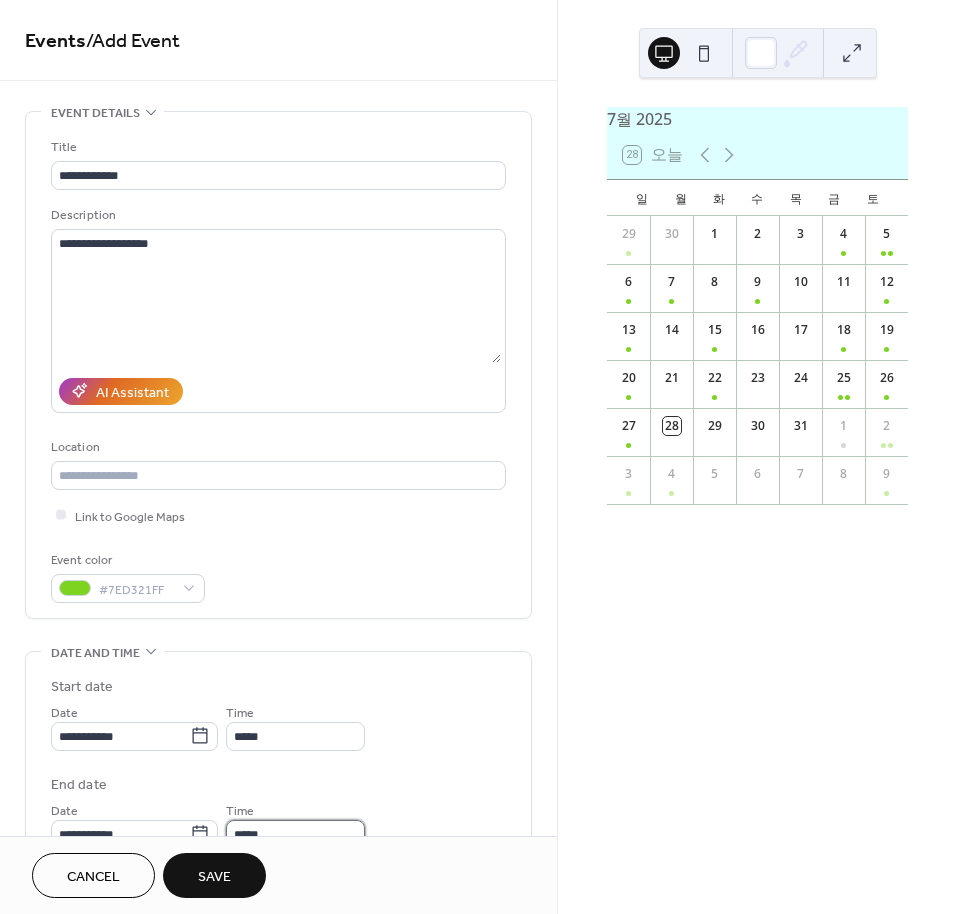 click on "*****" at bounding box center (295, 834) 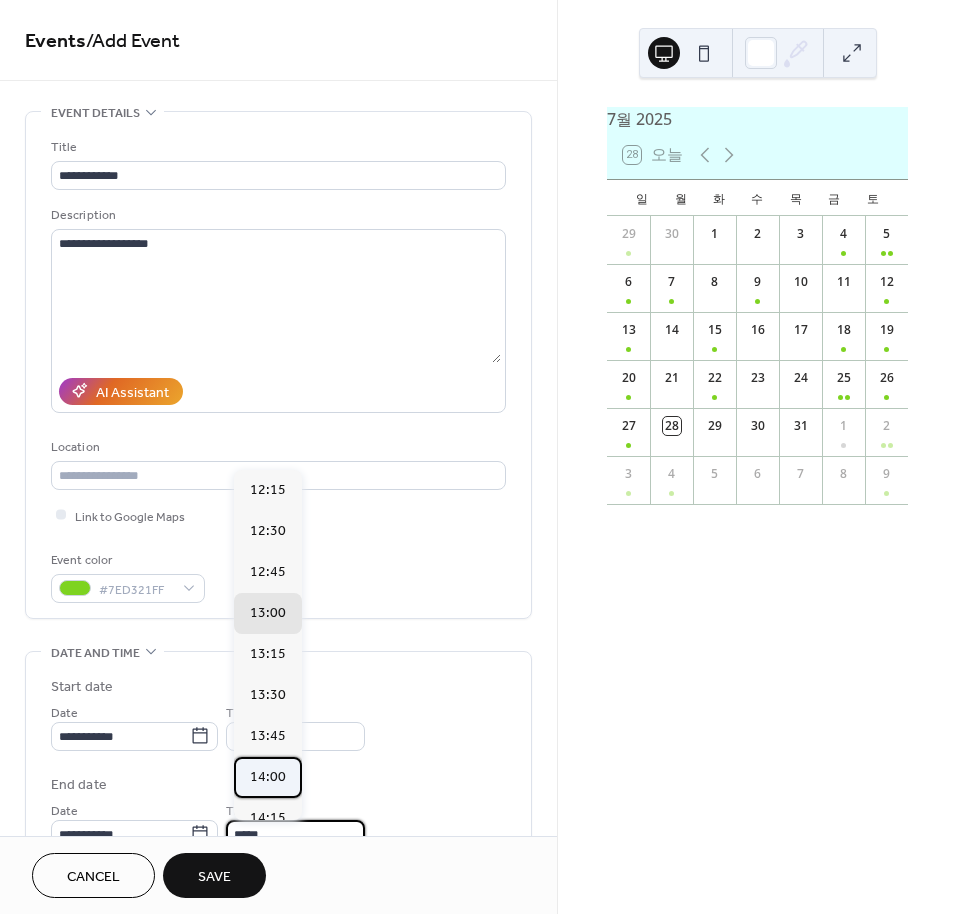 click on "14:00" at bounding box center [268, 777] 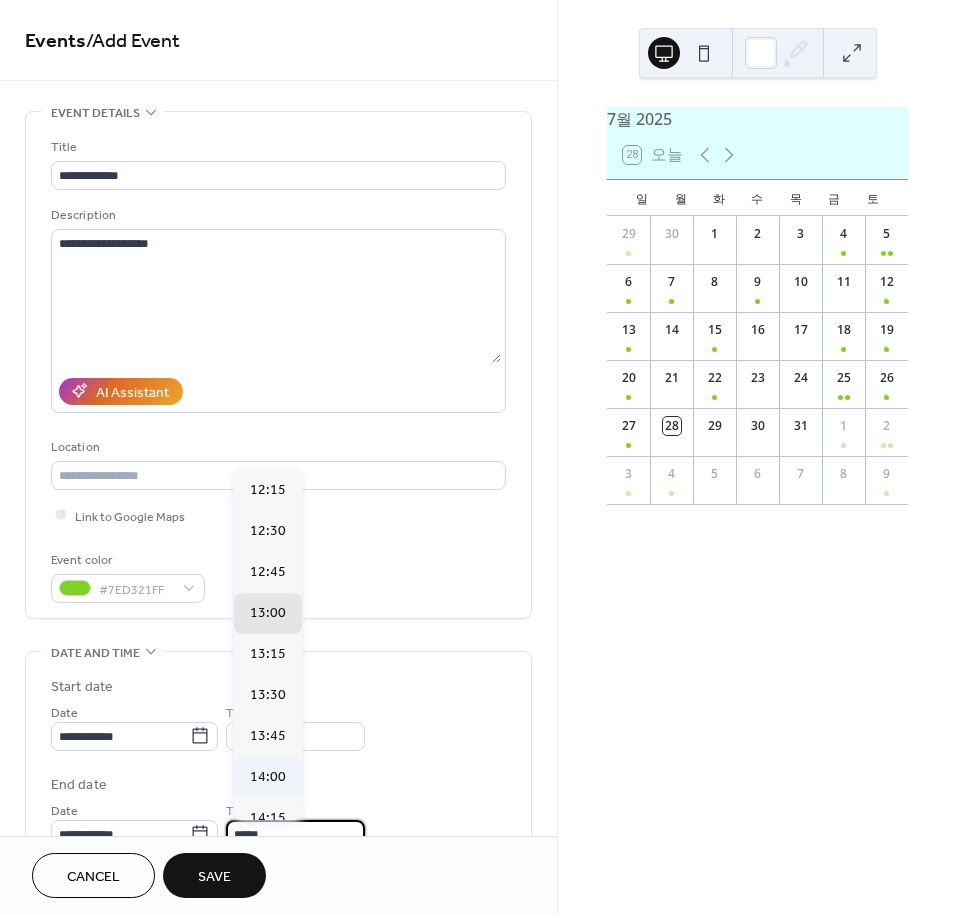 type on "*****" 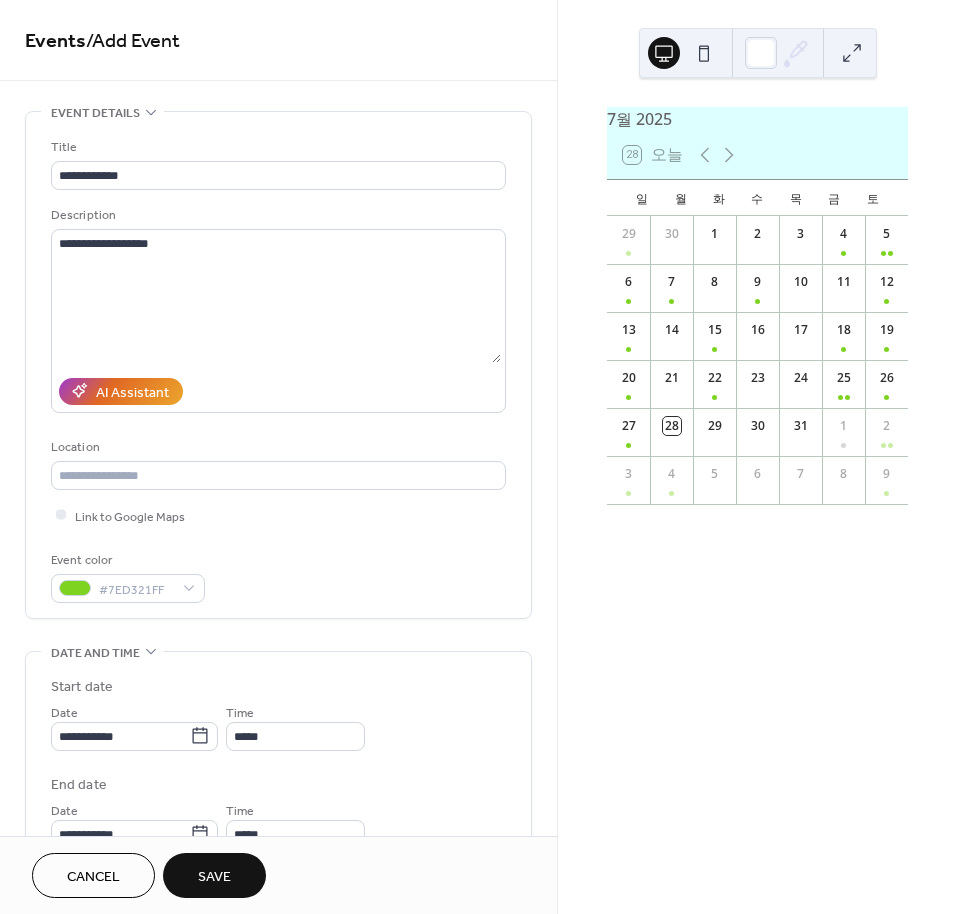 click on "Save" at bounding box center [214, 877] 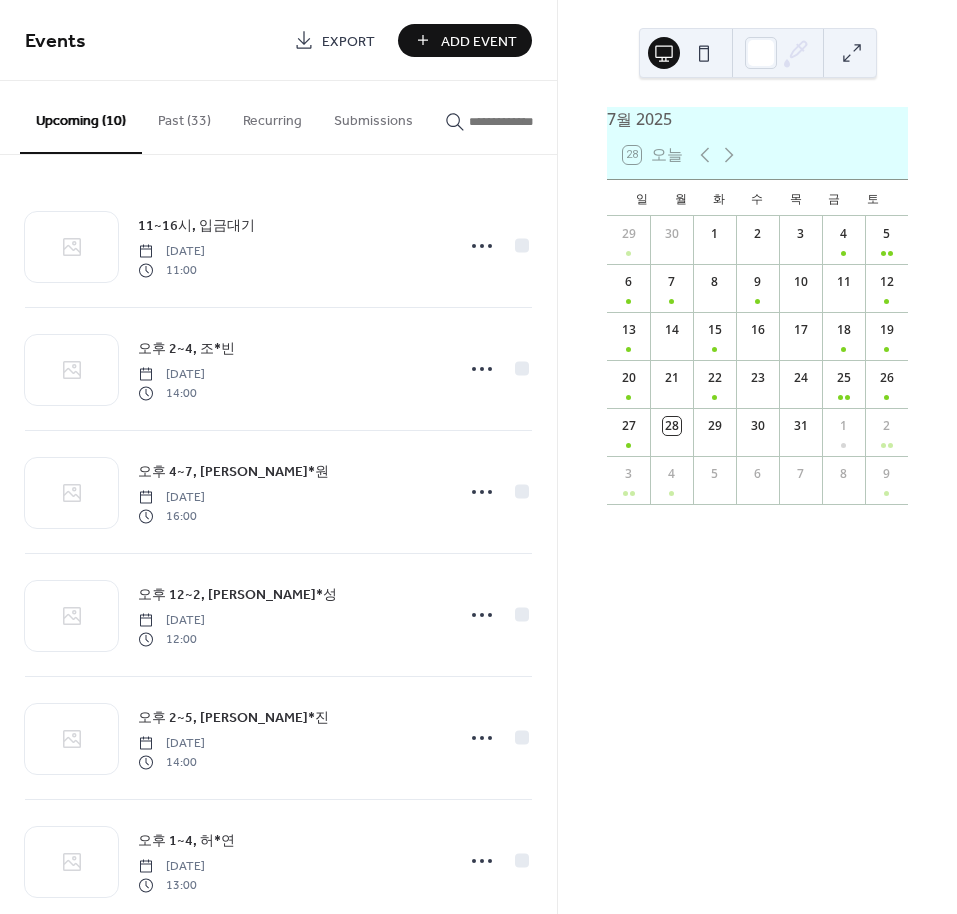 drag, startPoint x: 258, startPoint y: 842, endPoint x: 732, endPoint y: 558, distance: 552.56854 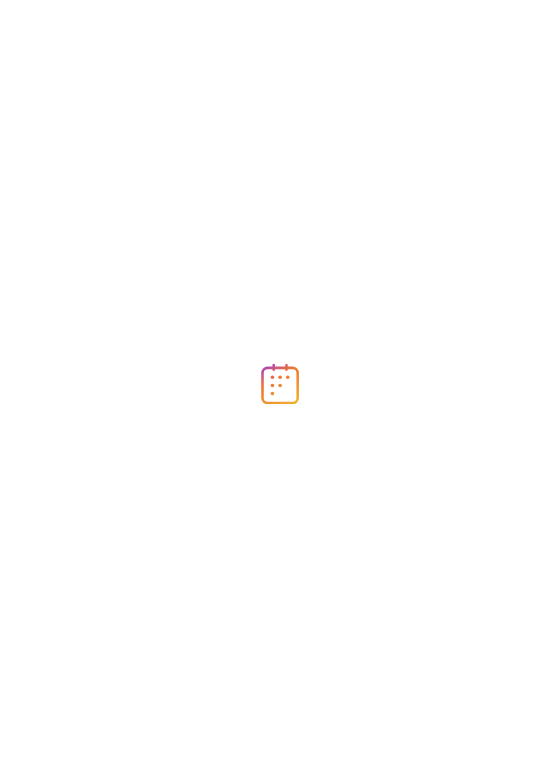 scroll, scrollTop: 0, scrollLeft: 0, axis: both 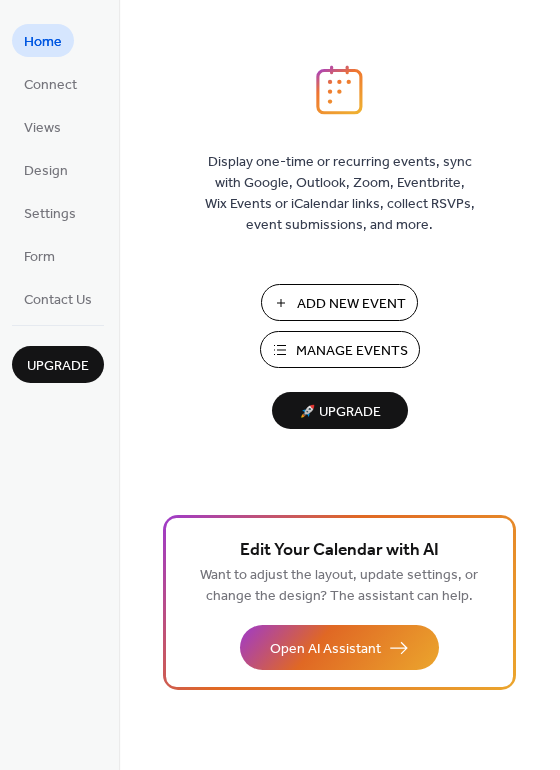 click on "Manage Events" at bounding box center (352, 351) 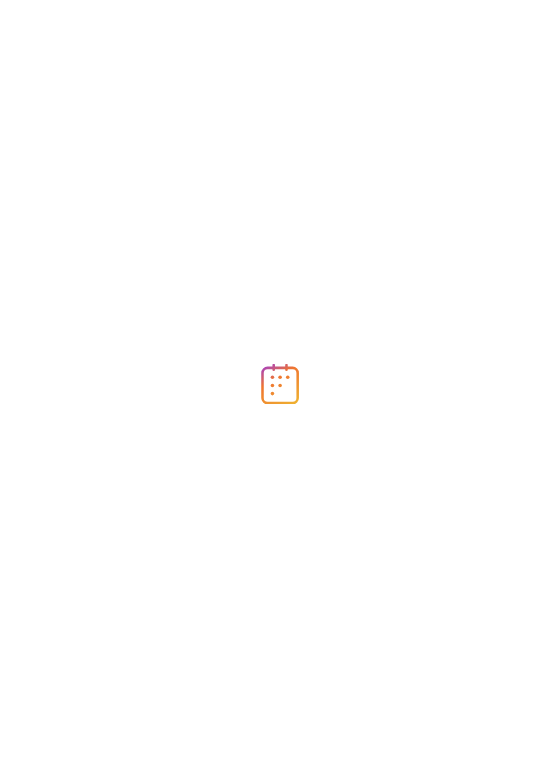 scroll, scrollTop: 0, scrollLeft: 0, axis: both 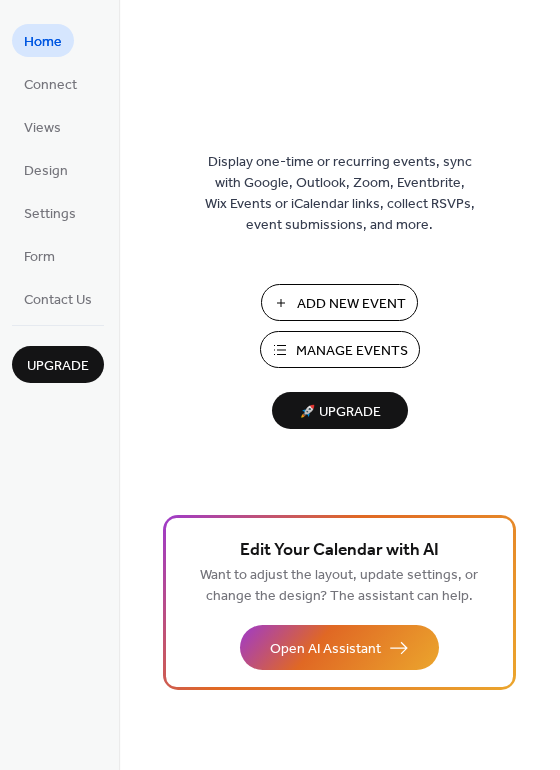 click on "Add New Event" at bounding box center [351, 304] 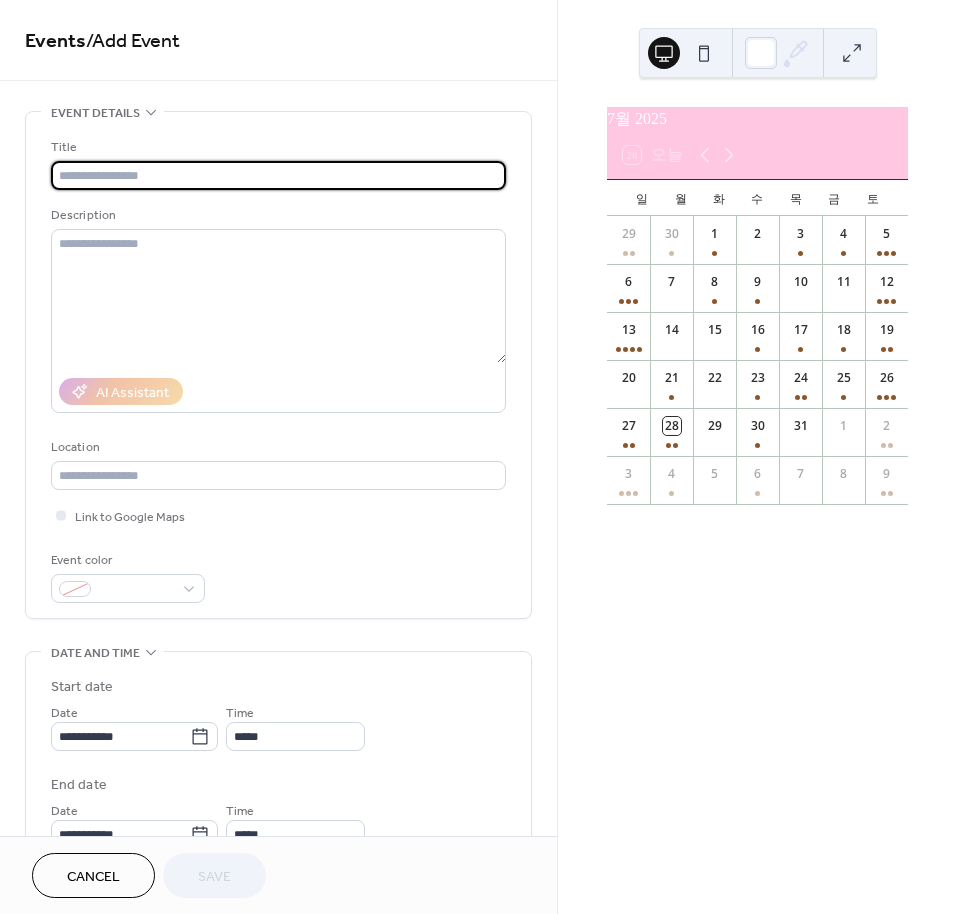 scroll, scrollTop: 0, scrollLeft: 0, axis: both 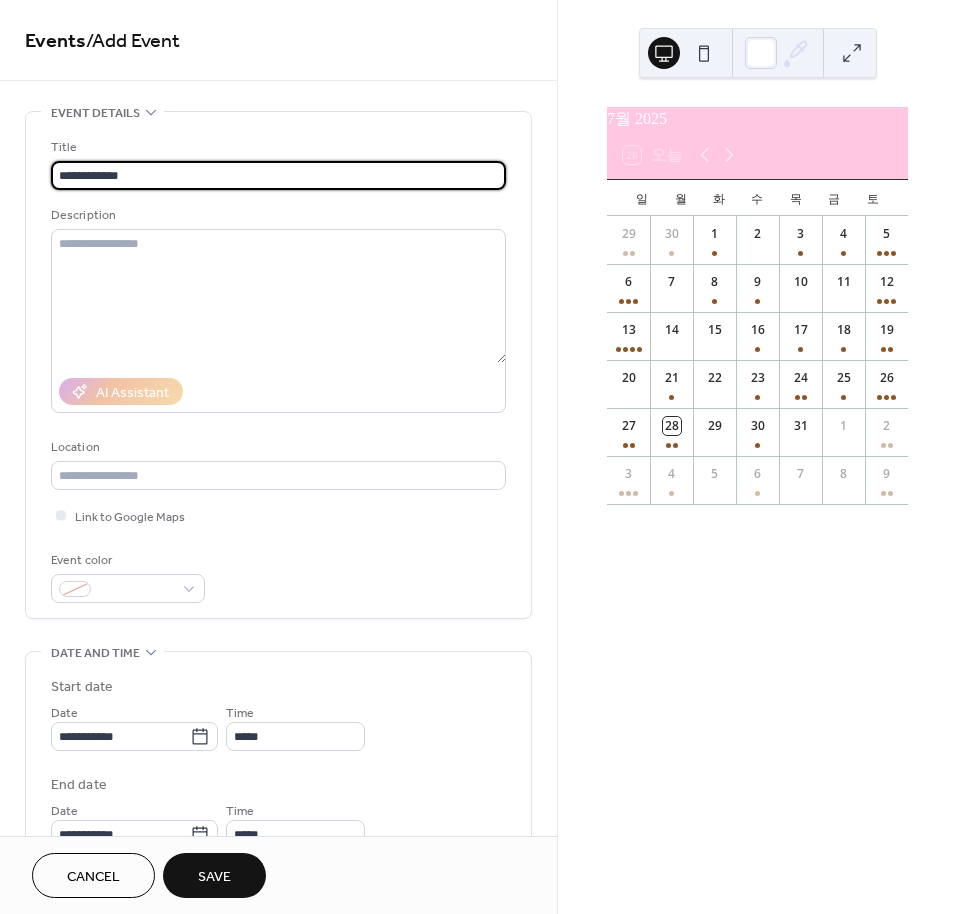 type on "**********" 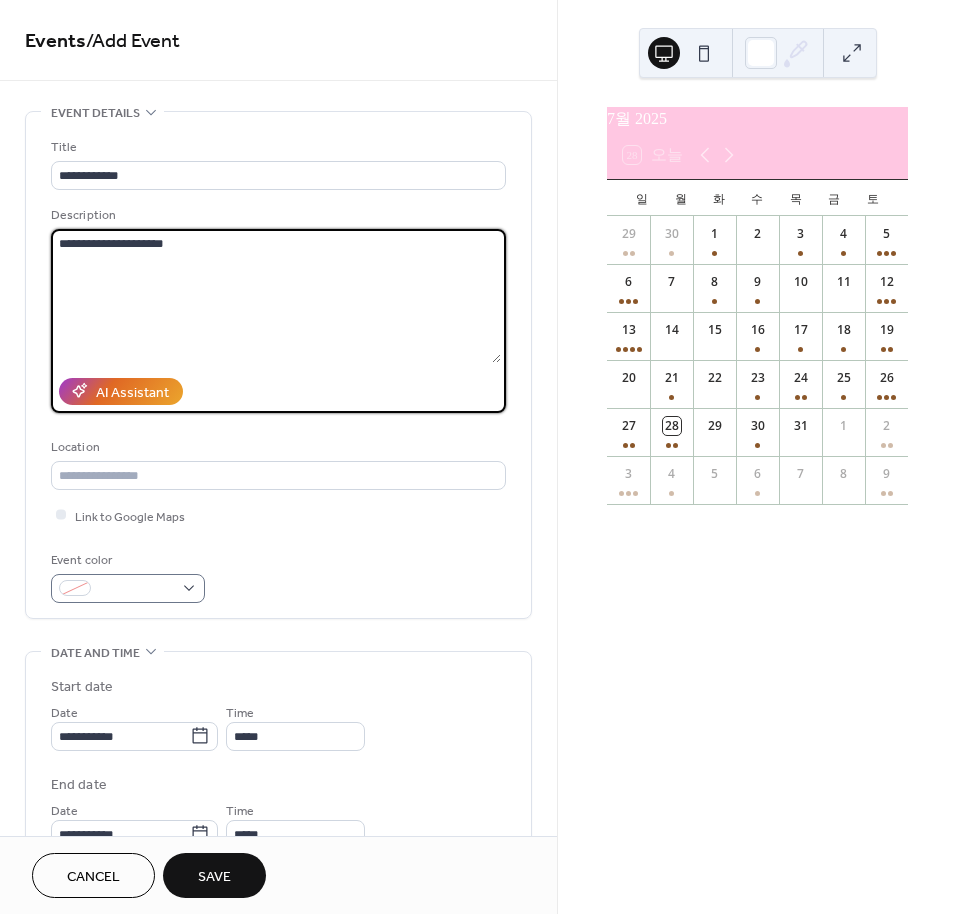 type on "**********" 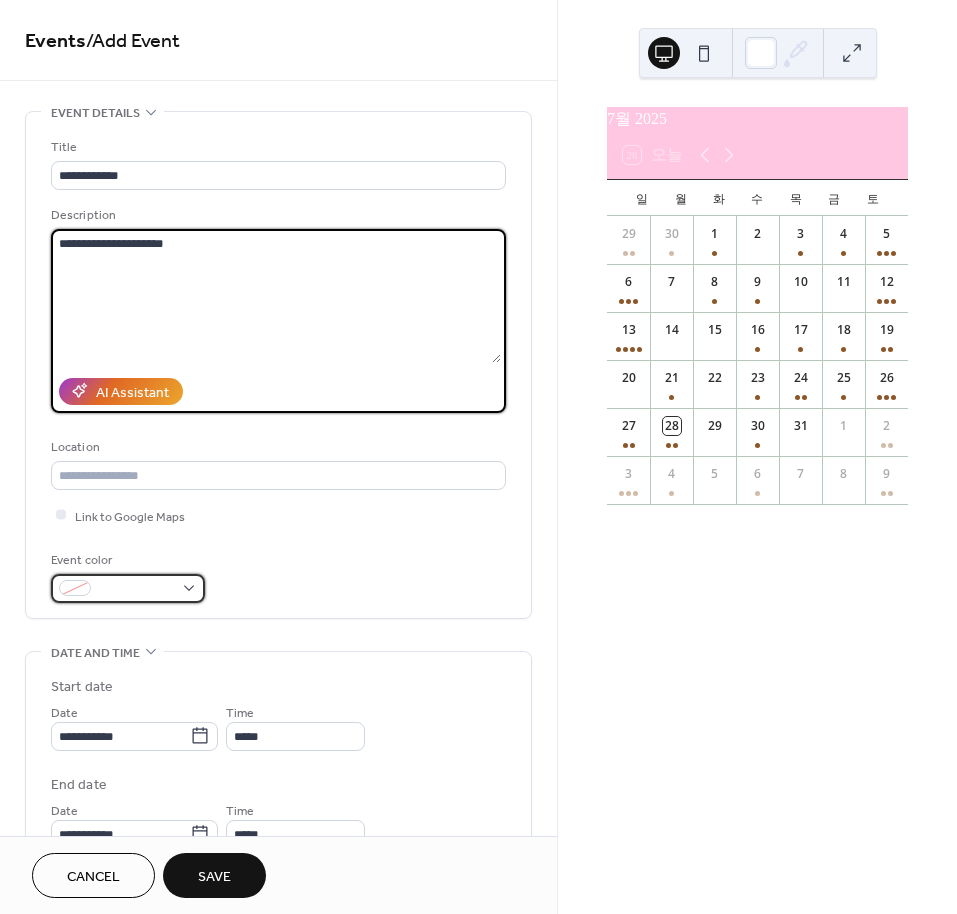 click at bounding box center [136, 589] 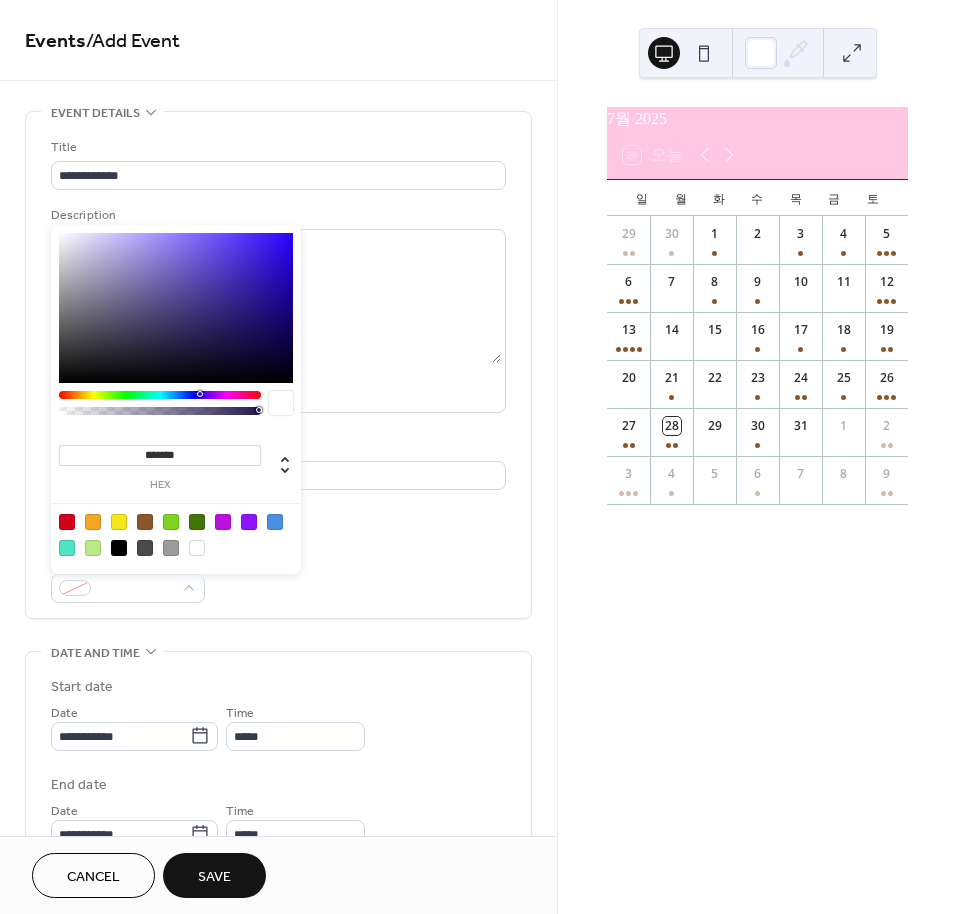click at bounding box center [145, 522] 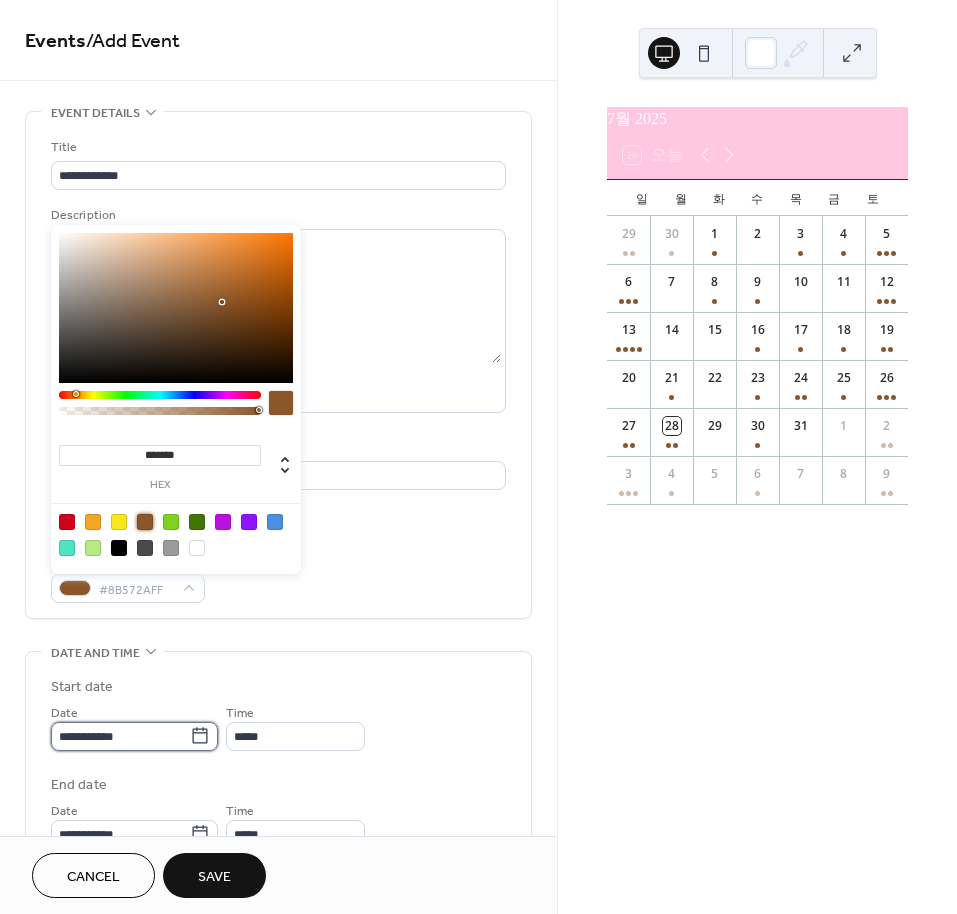 click on "**********" at bounding box center (120, 736) 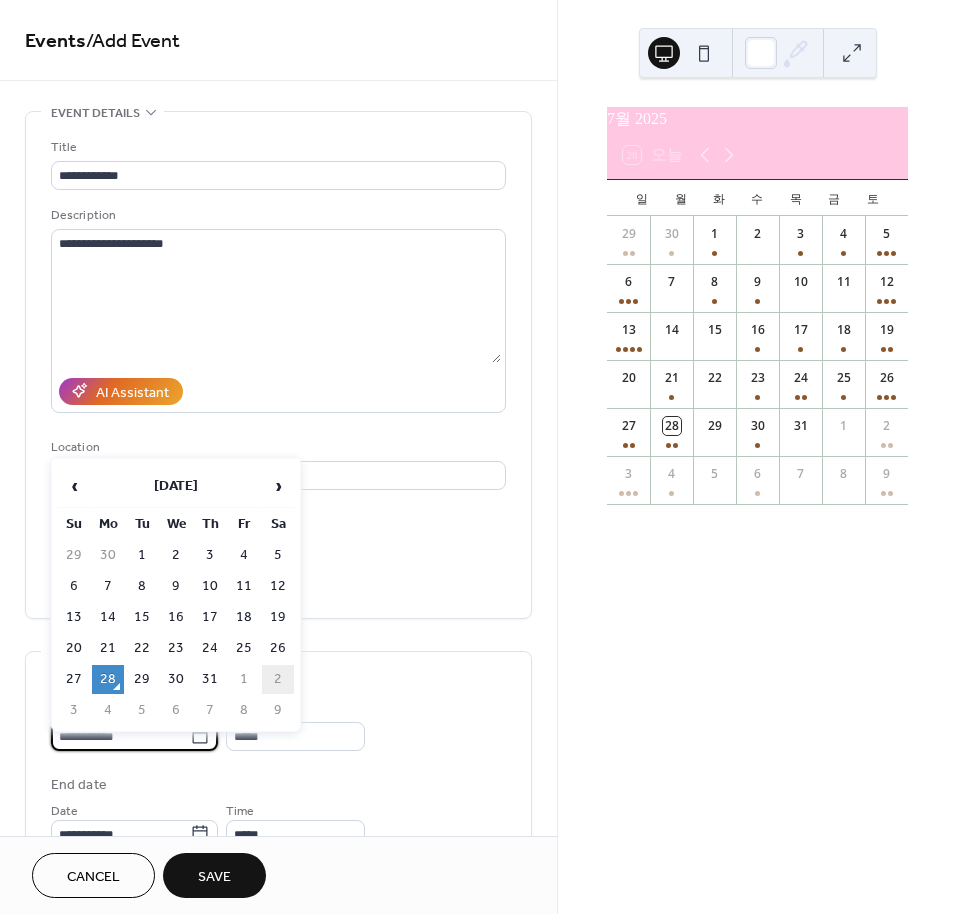 click on "2" at bounding box center [278, 679] 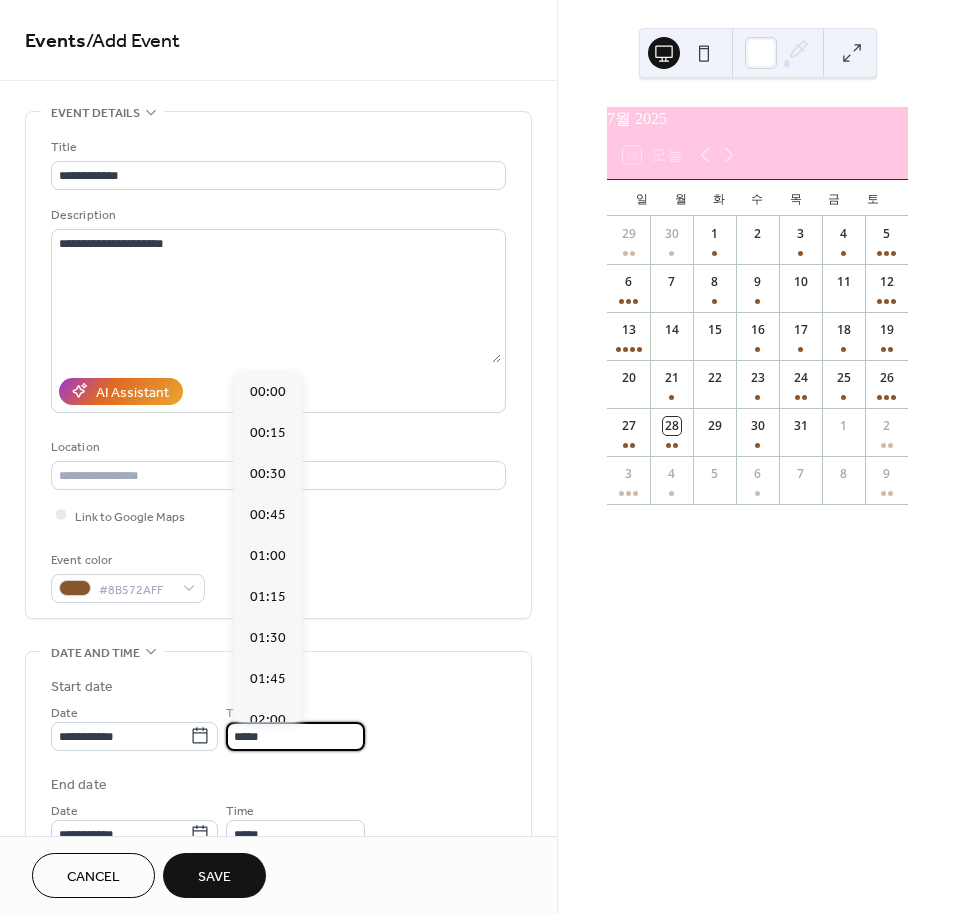 click on "*****" at bounding box center (295, 736) 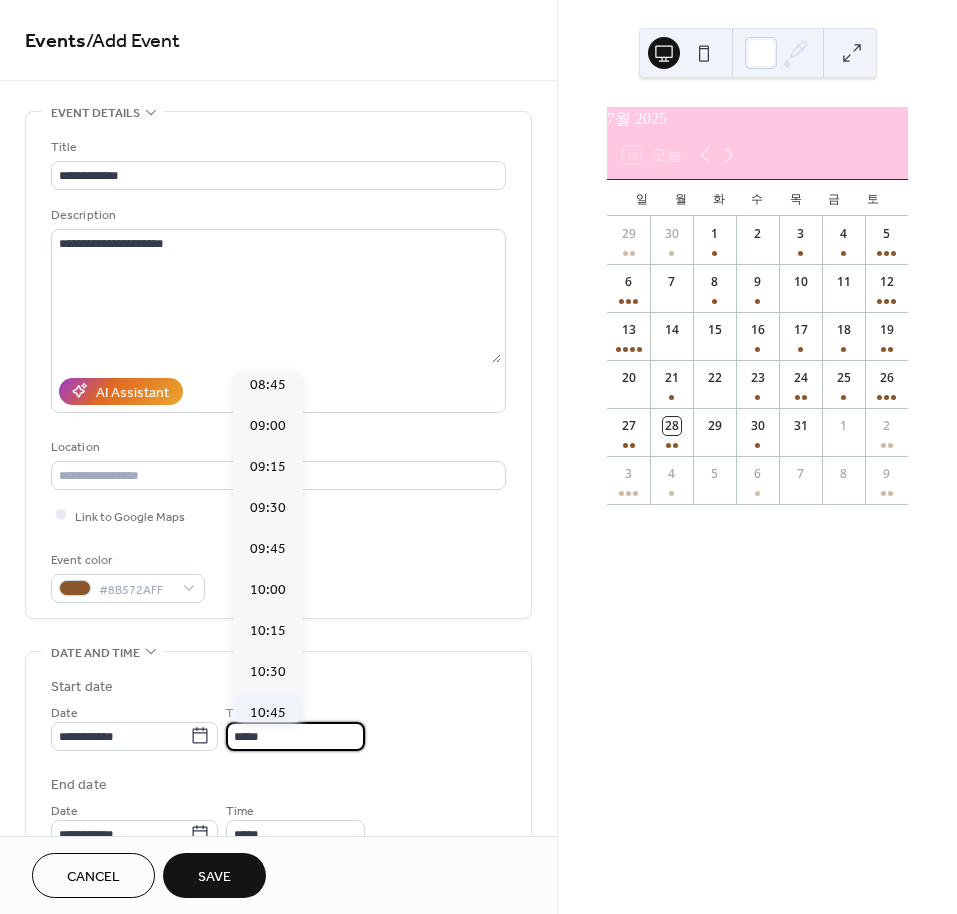 scroll, scrollTop: 1433, scrollLeft: 0, axis: vertical 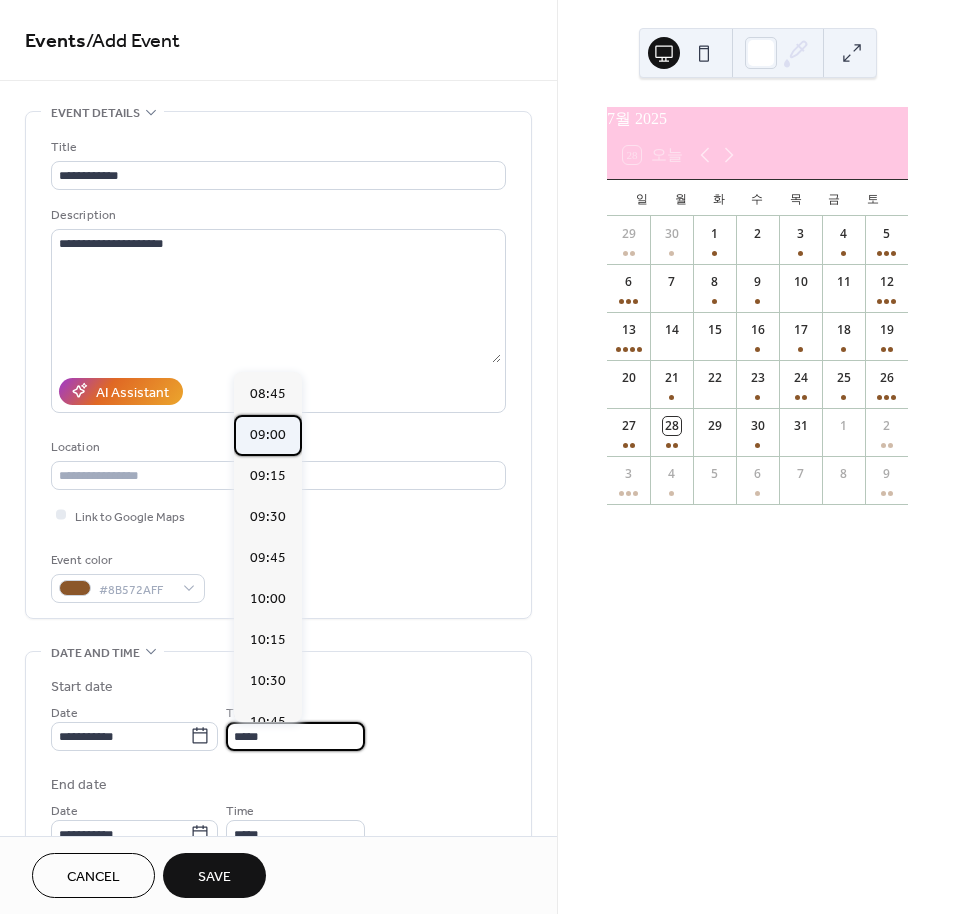 click on "09:00" at bounding box center (268, 435) 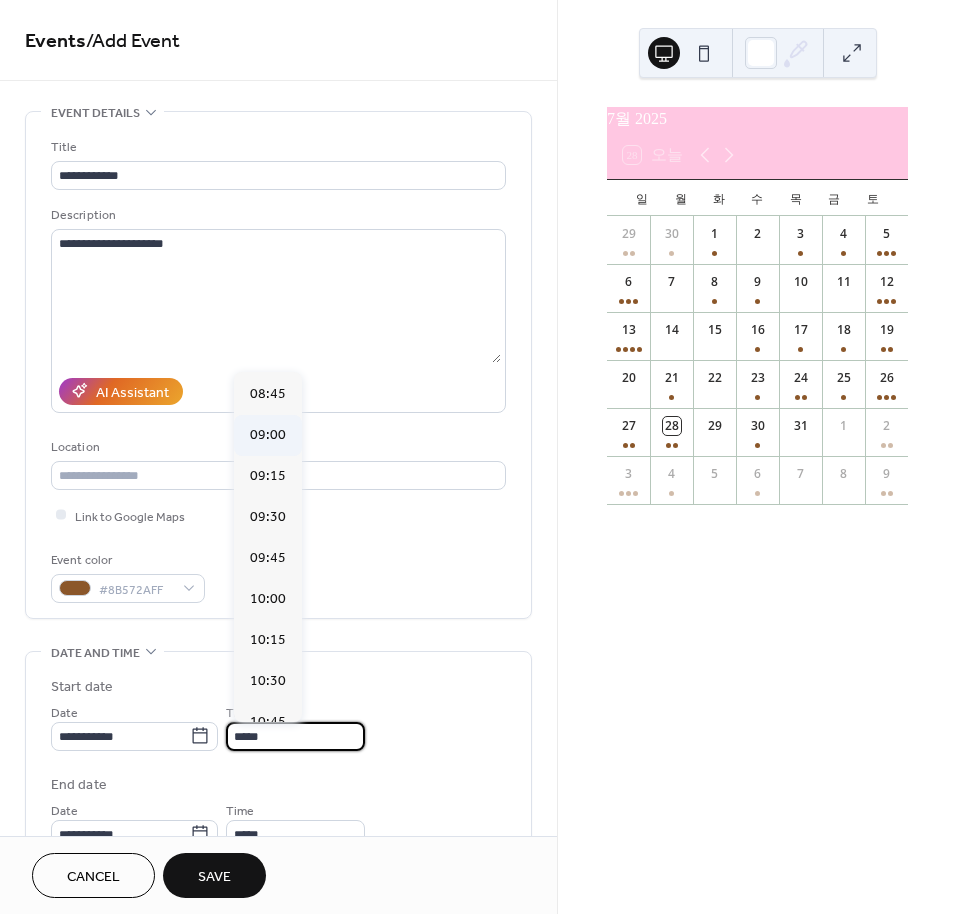 type on "*****" 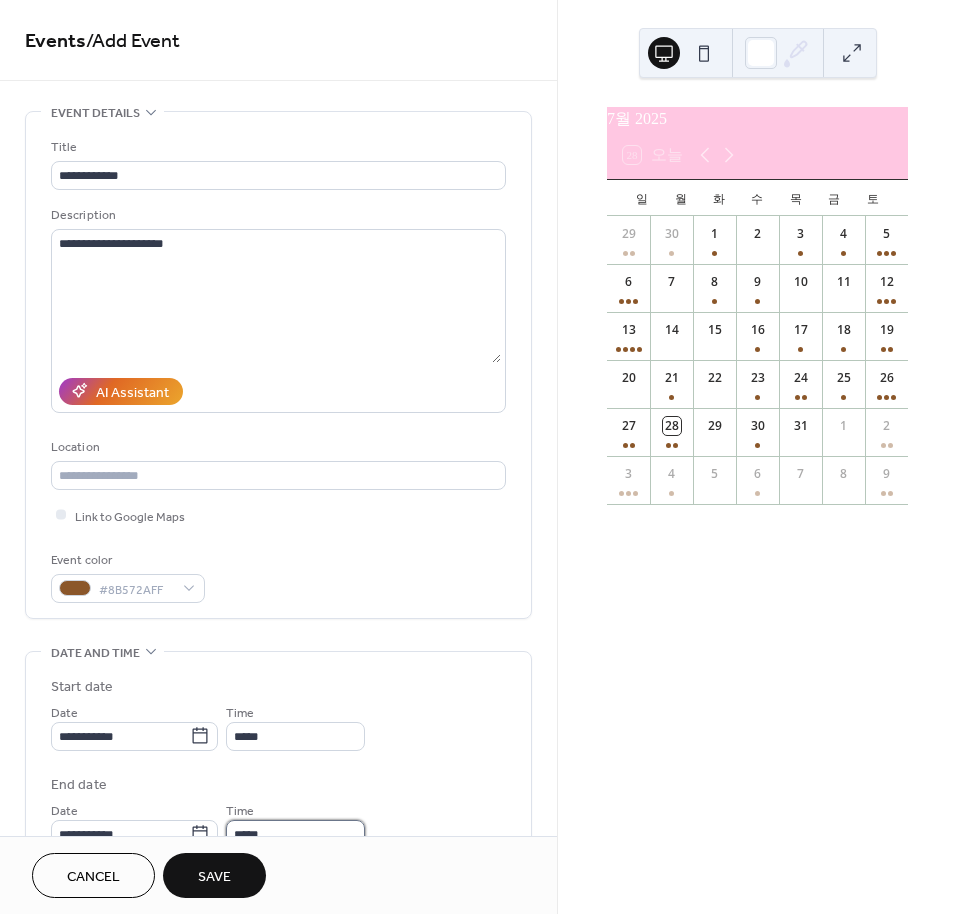 click on "*****" at bounding box center [295, 834] 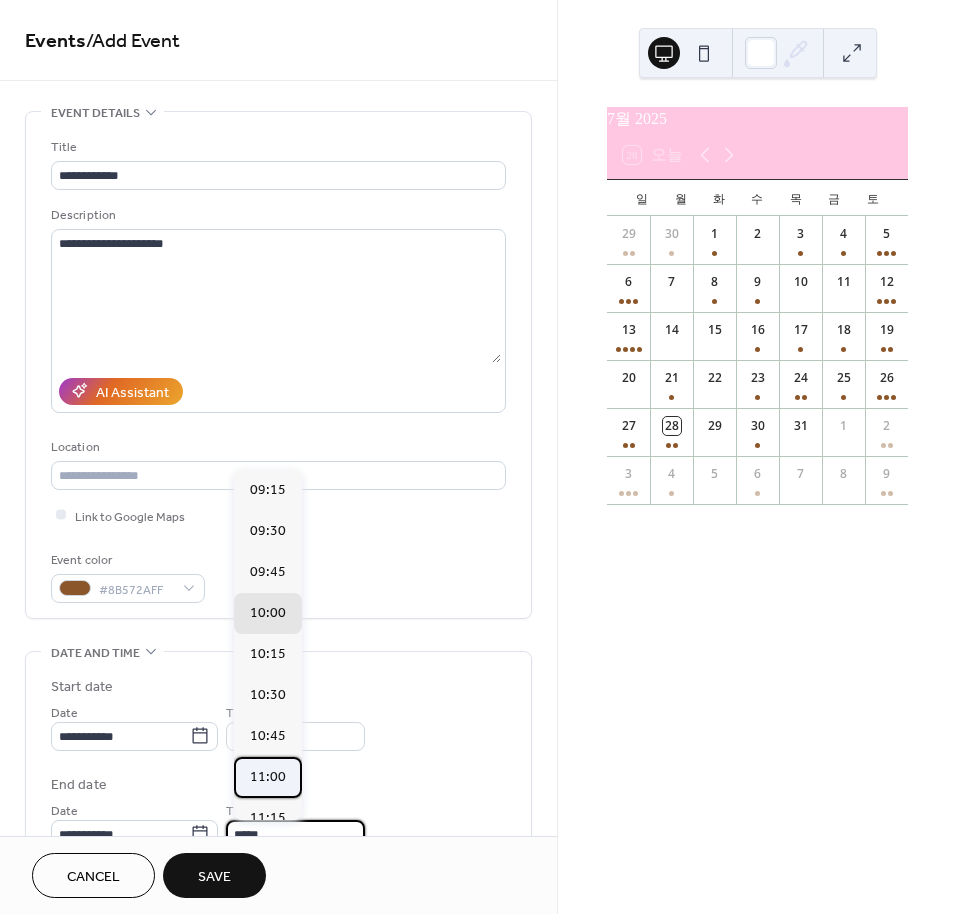 click on "11:00" at bounding box center (268, 777) 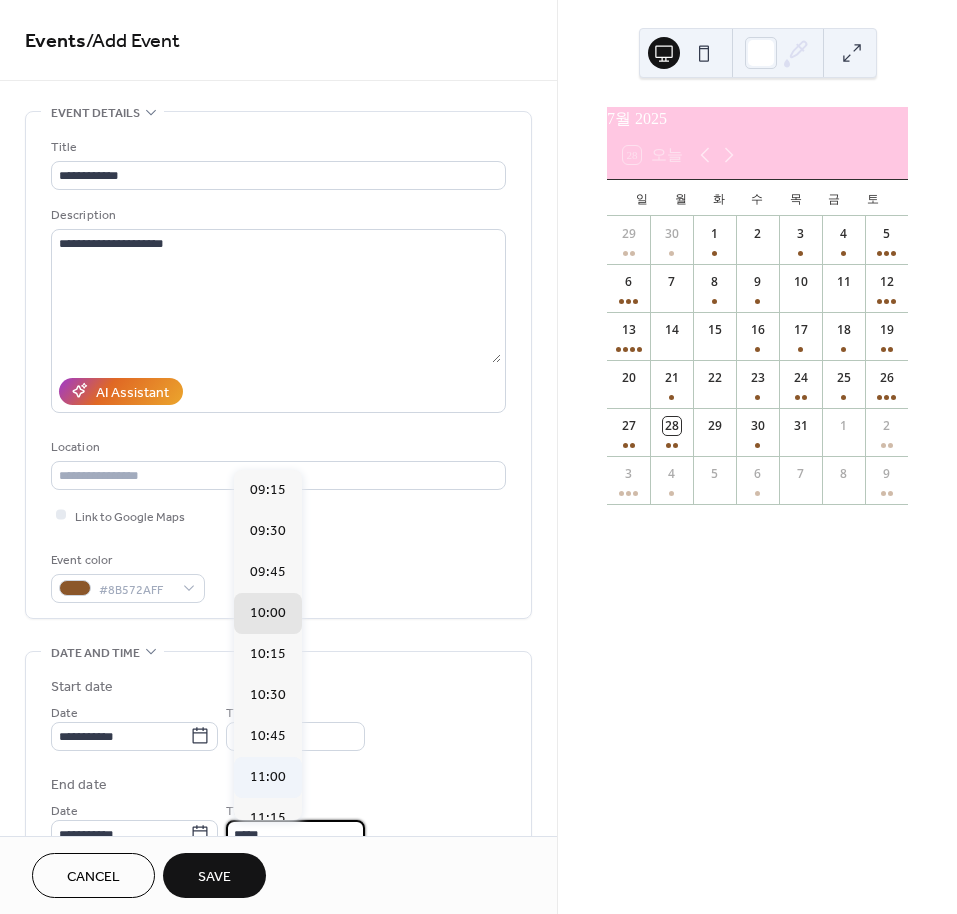 type on "*****" 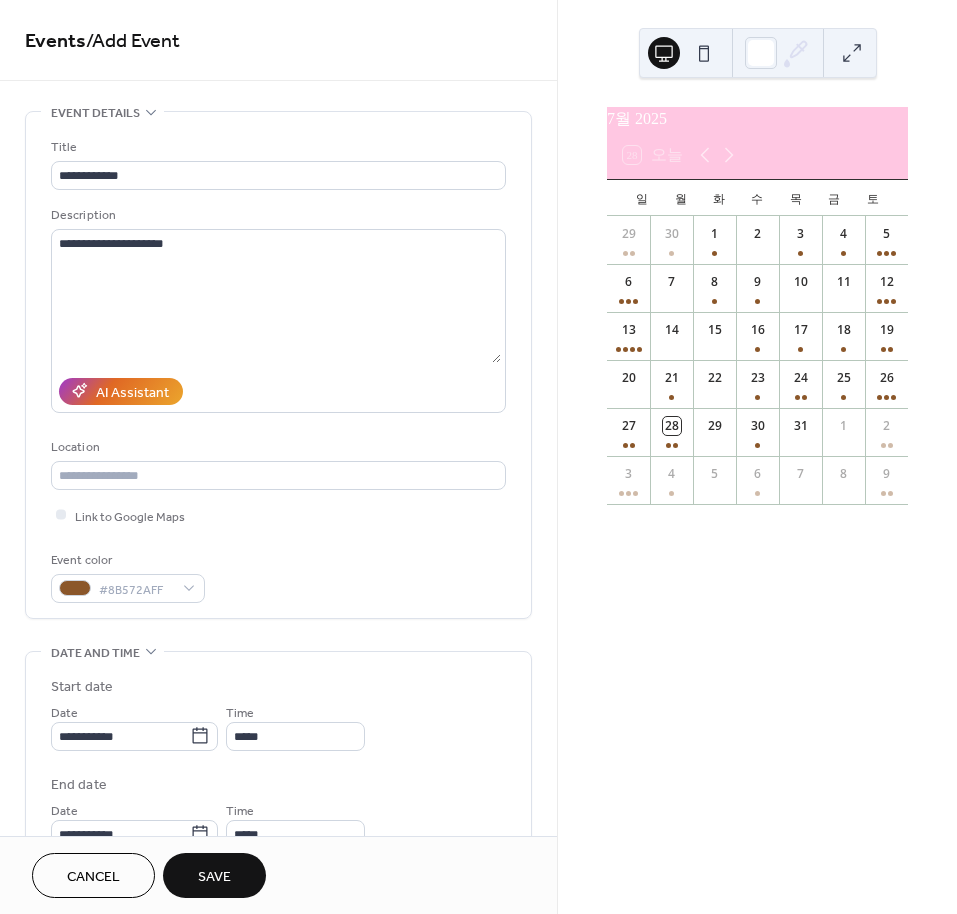 click on "Save" at bounding box center (214, 875) 